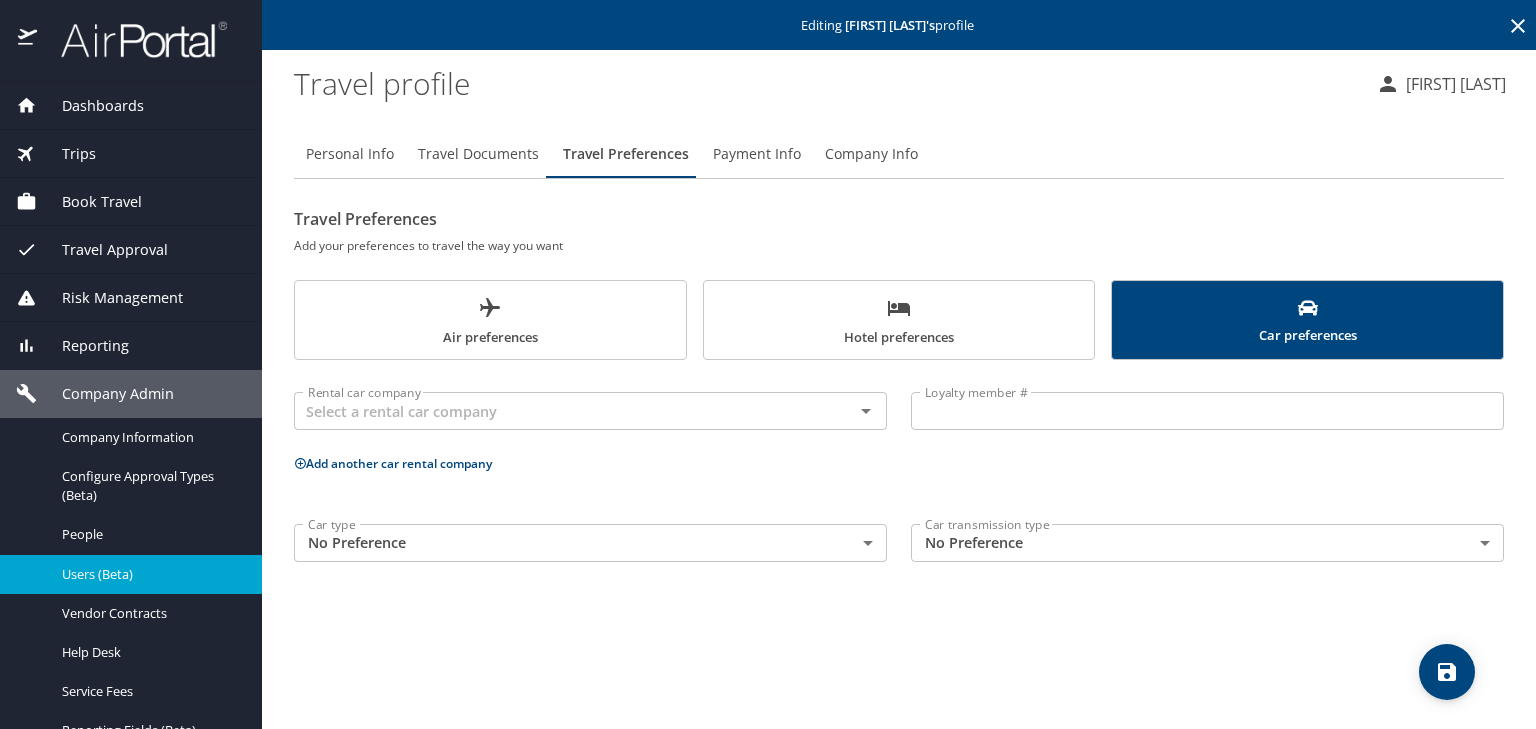 scroll, scrollTop: 0, scrollLeft: 0, axis: both 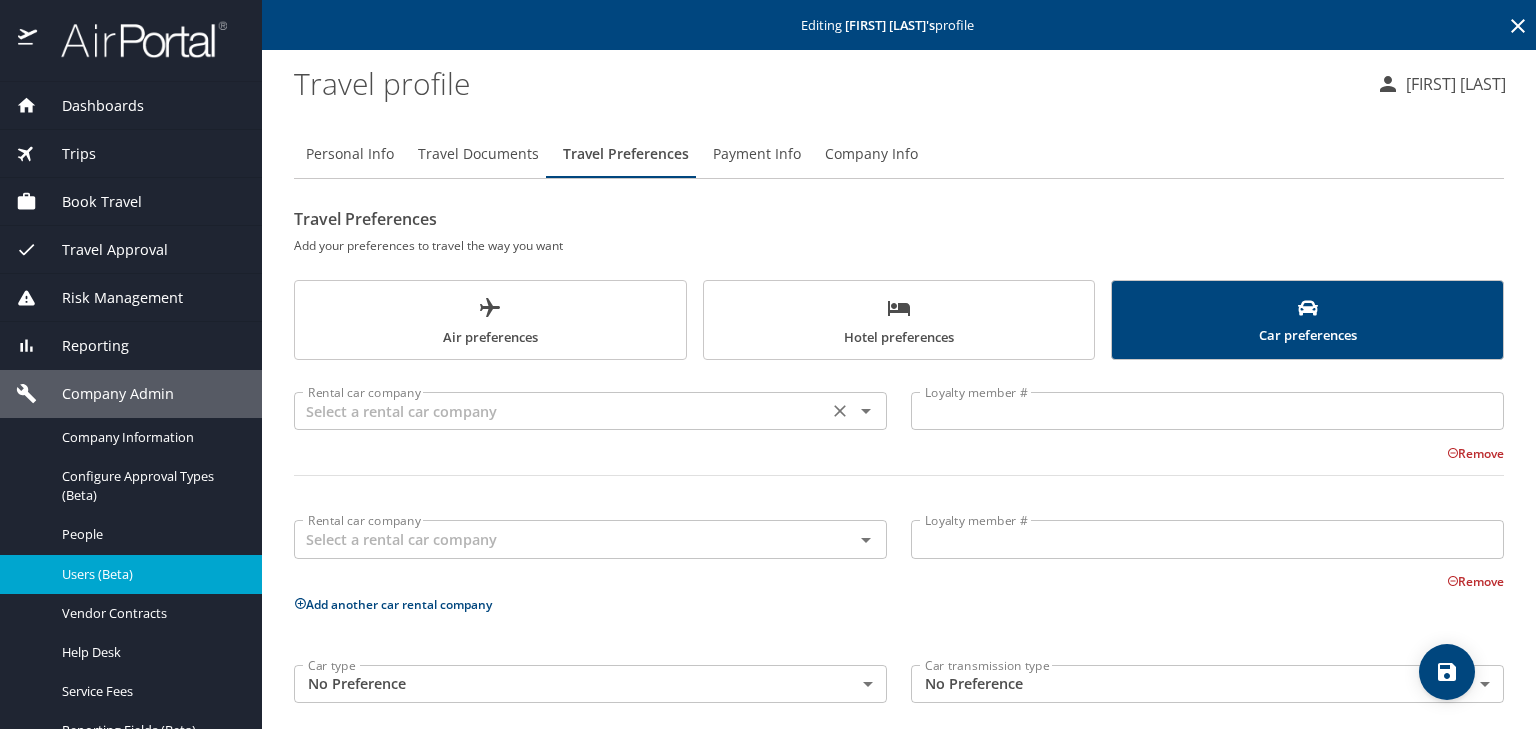click 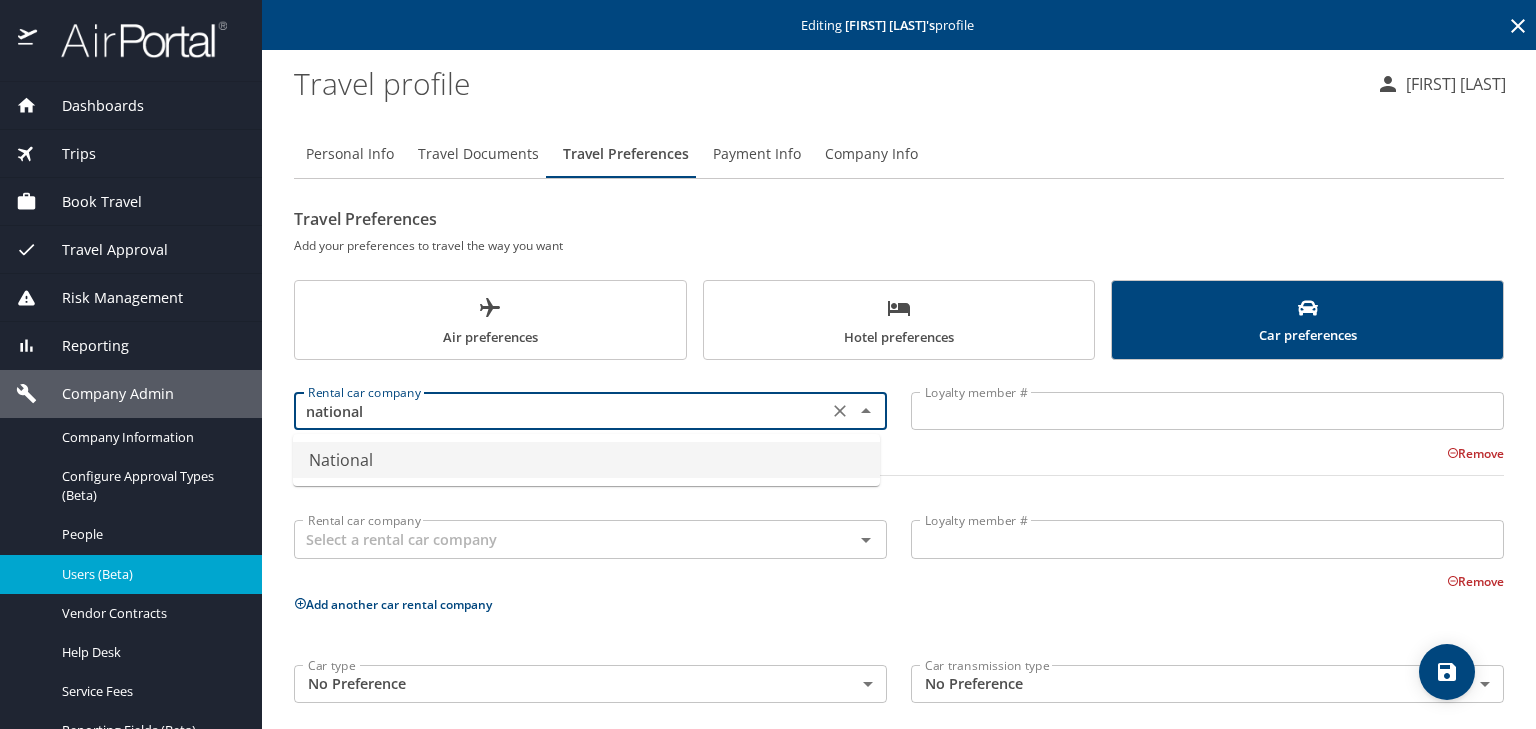 click on "National" at bounding box center (586, 460) 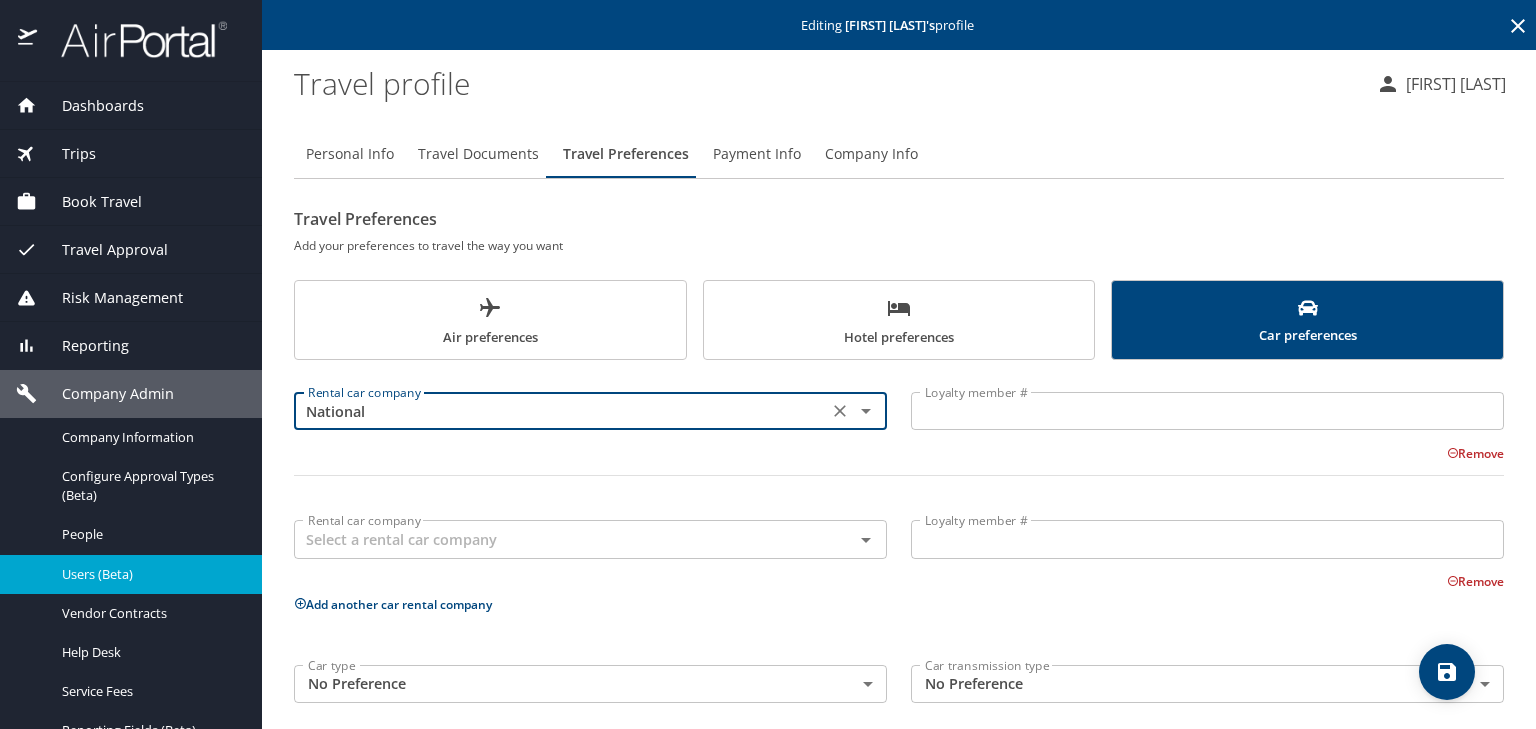 type on "National" 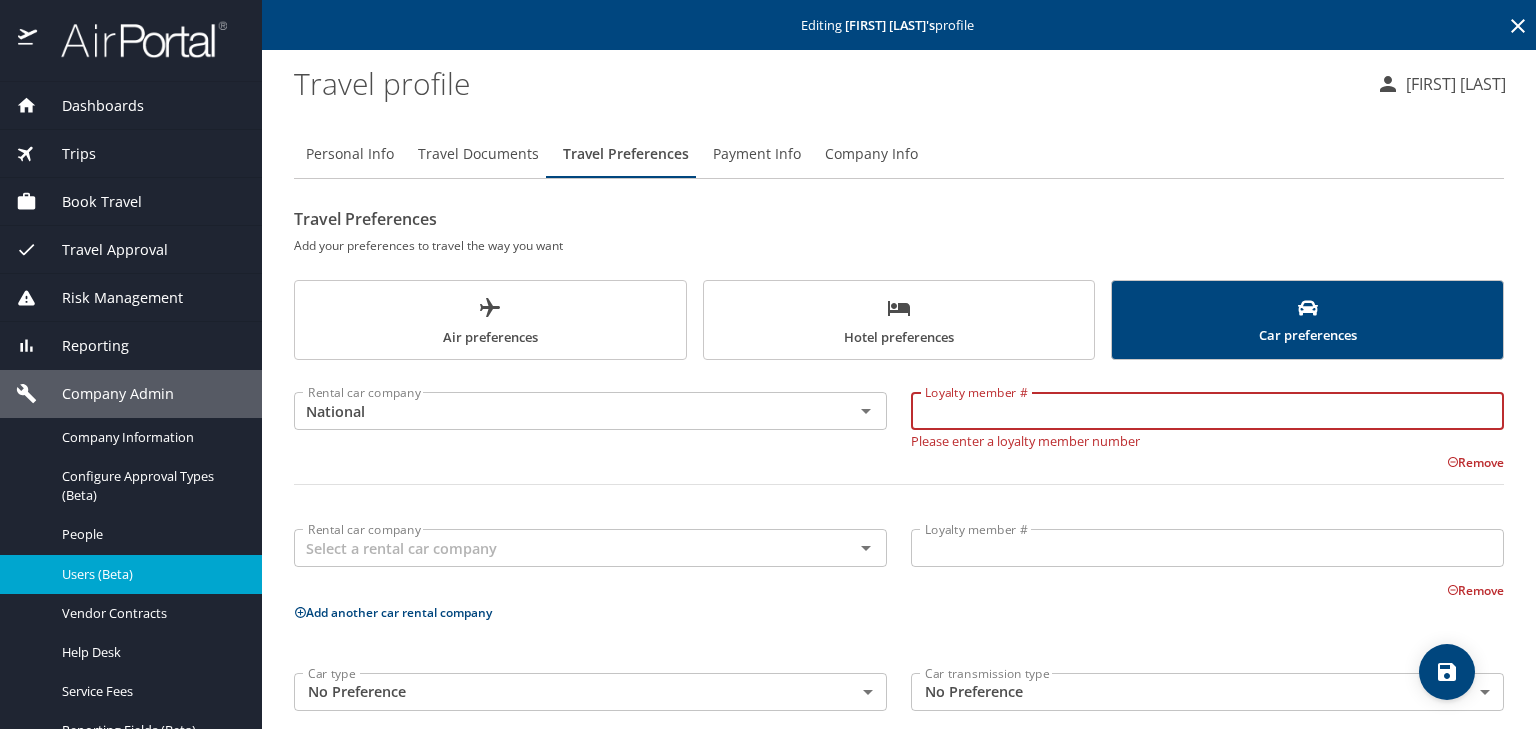 paste on "922910085" 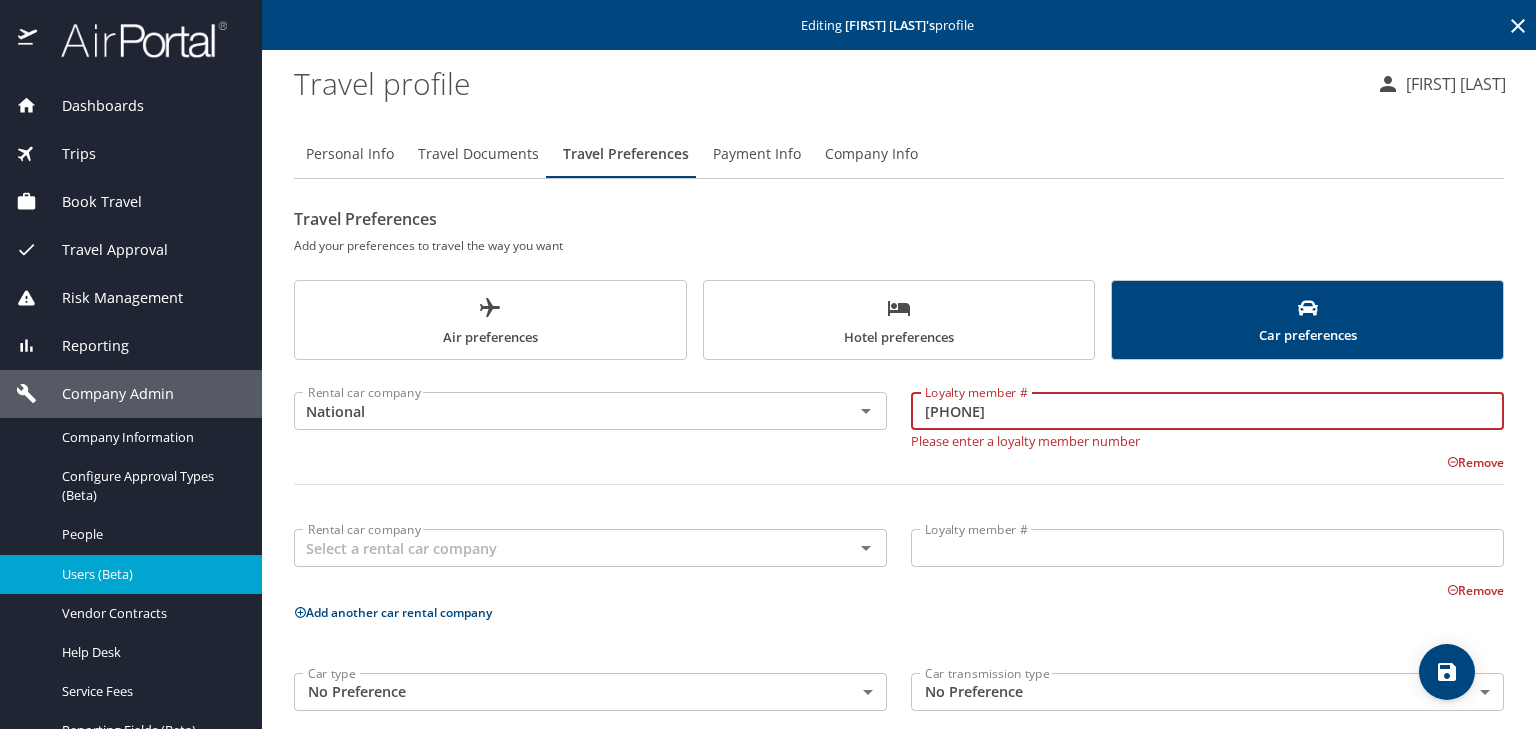 type on "922910085" 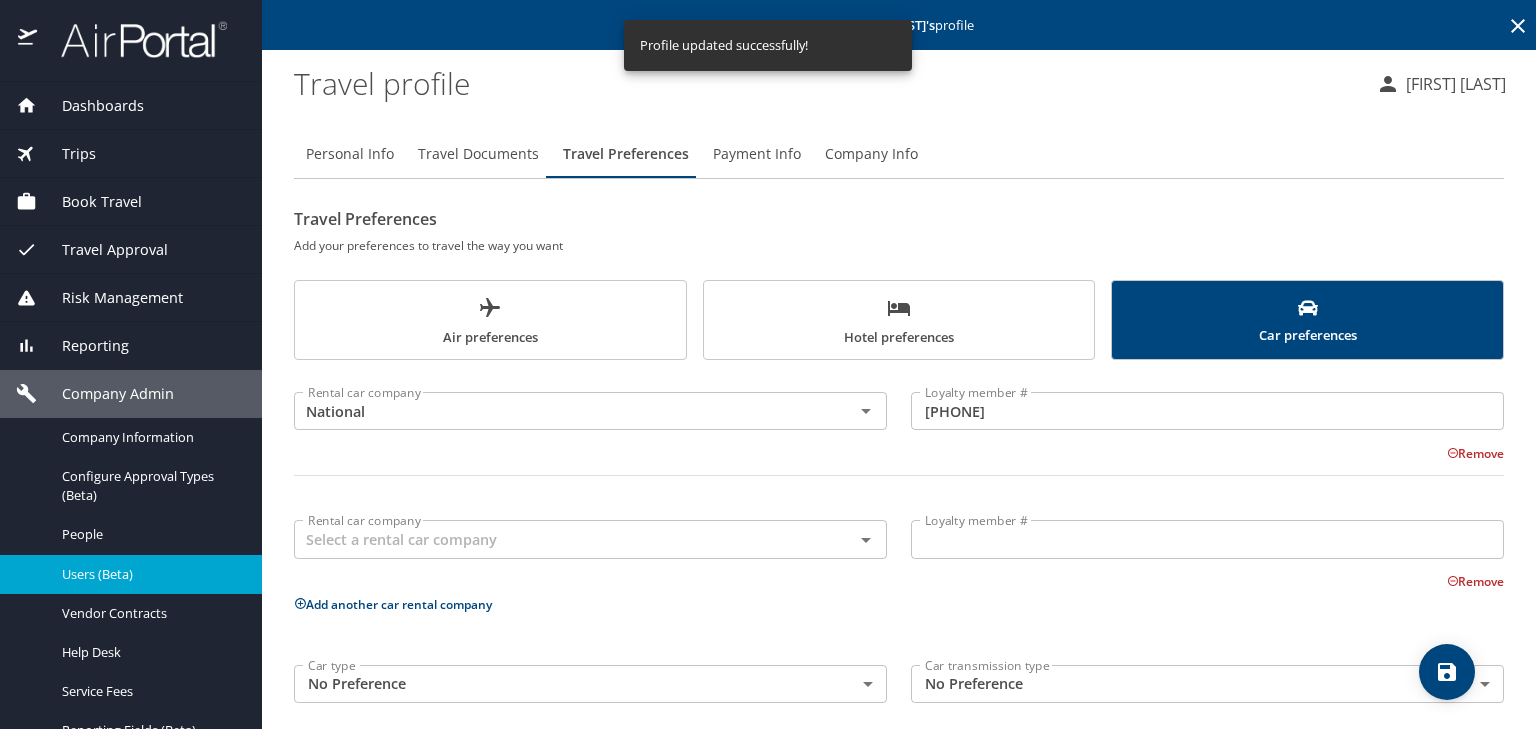 click on "Dashboards" at bounding box center [90, 106] 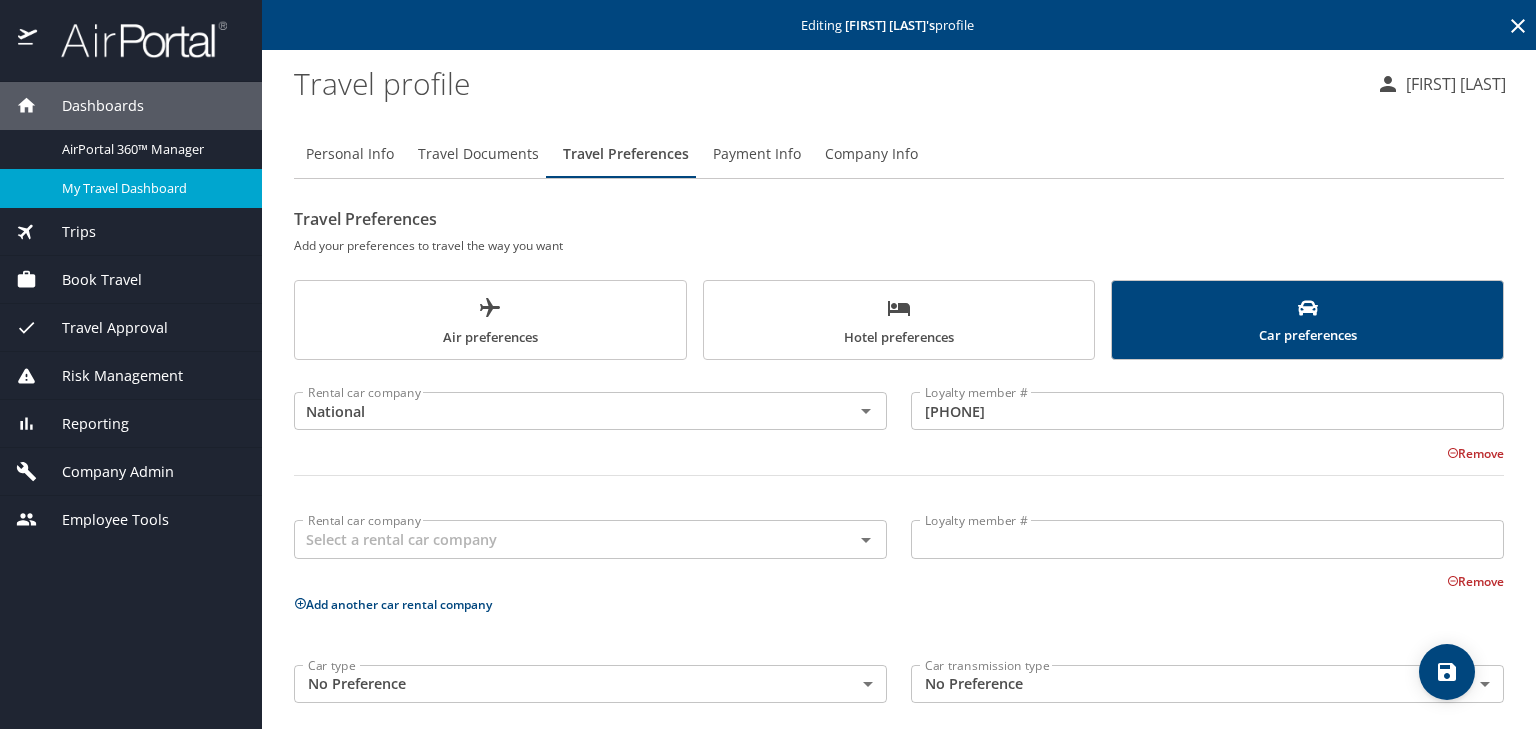 click on "My Travel Dashboard" at bounding box center (150, 188) 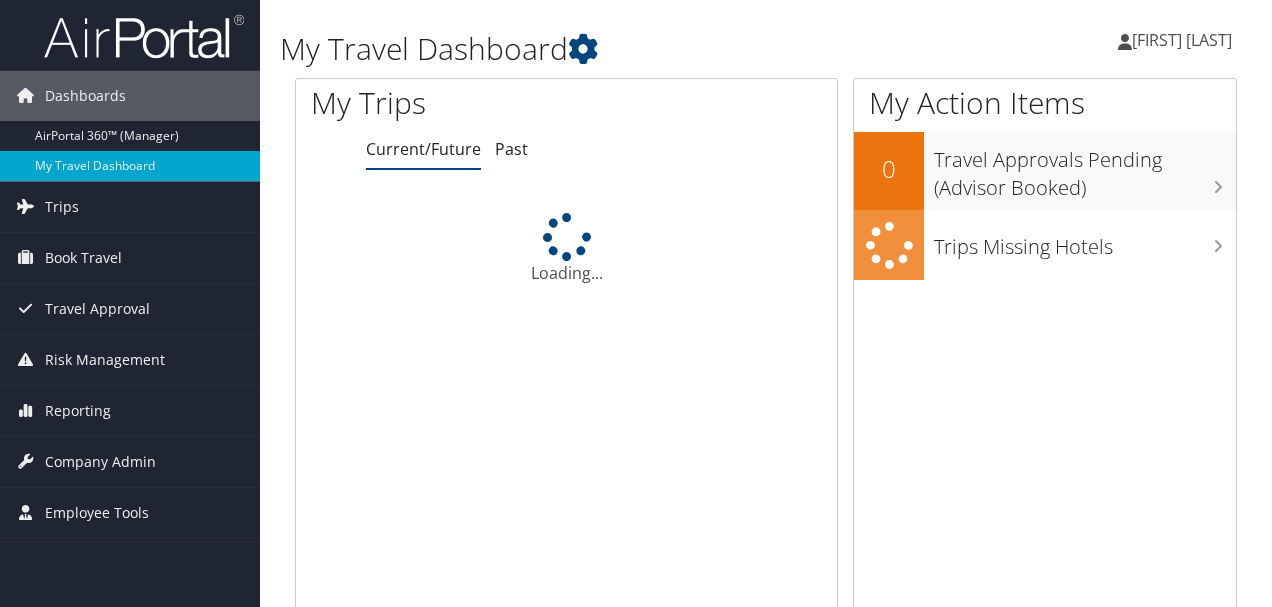 scroll, scrollTop: 0, scrollLeft: 0, axis: both 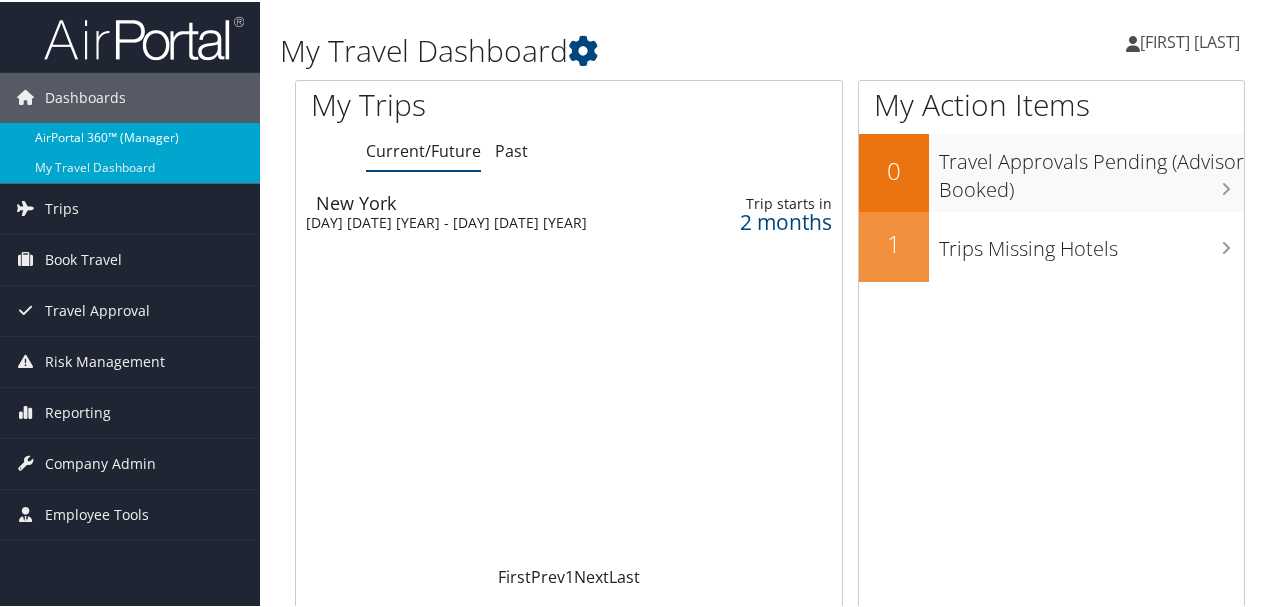 click on "AirPortal 360™ (Manager)" at bounding box center [130, 136] 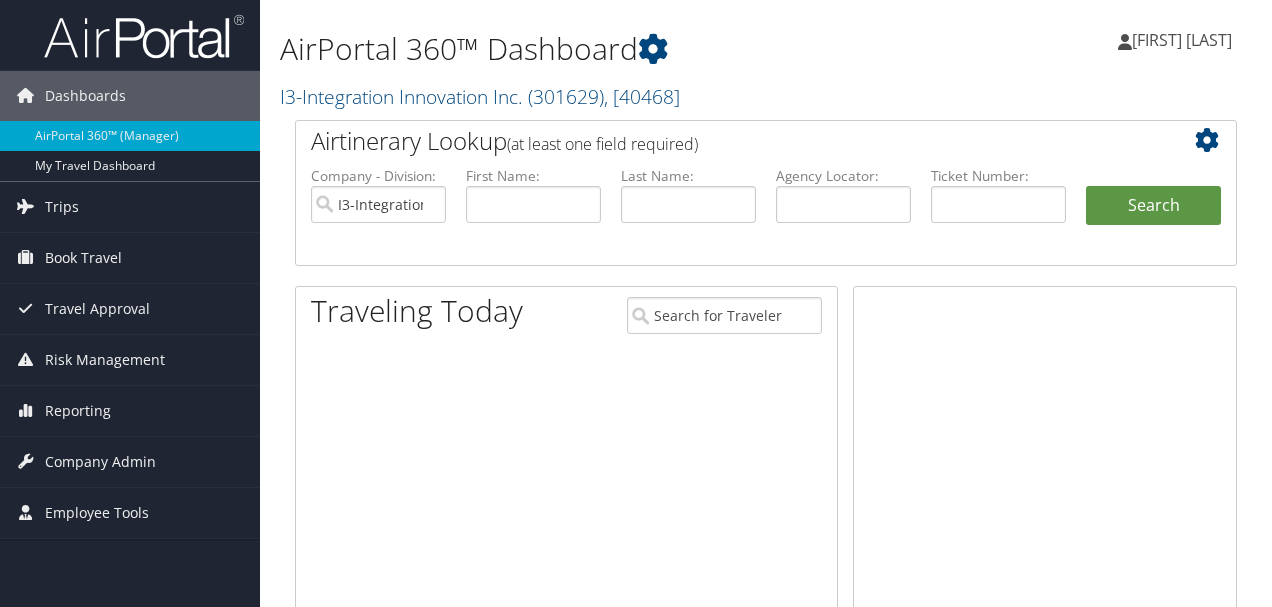 scroll, scrollTop: 0, scrollLeft: 0, axis: both 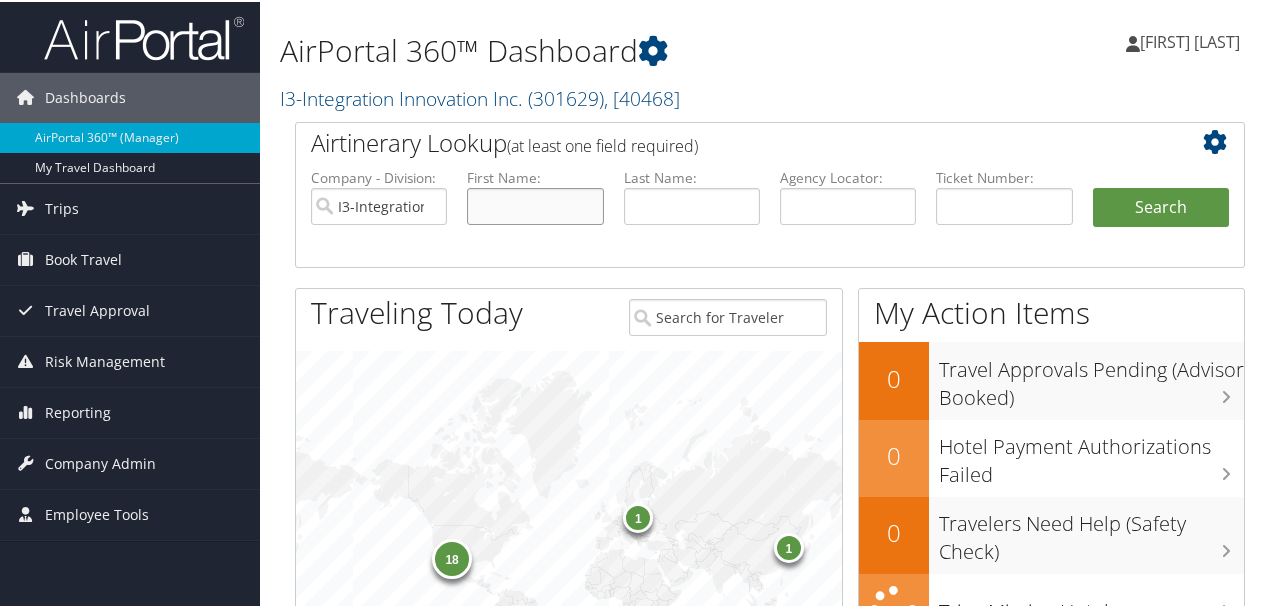 click at bounding box center [535, 204] 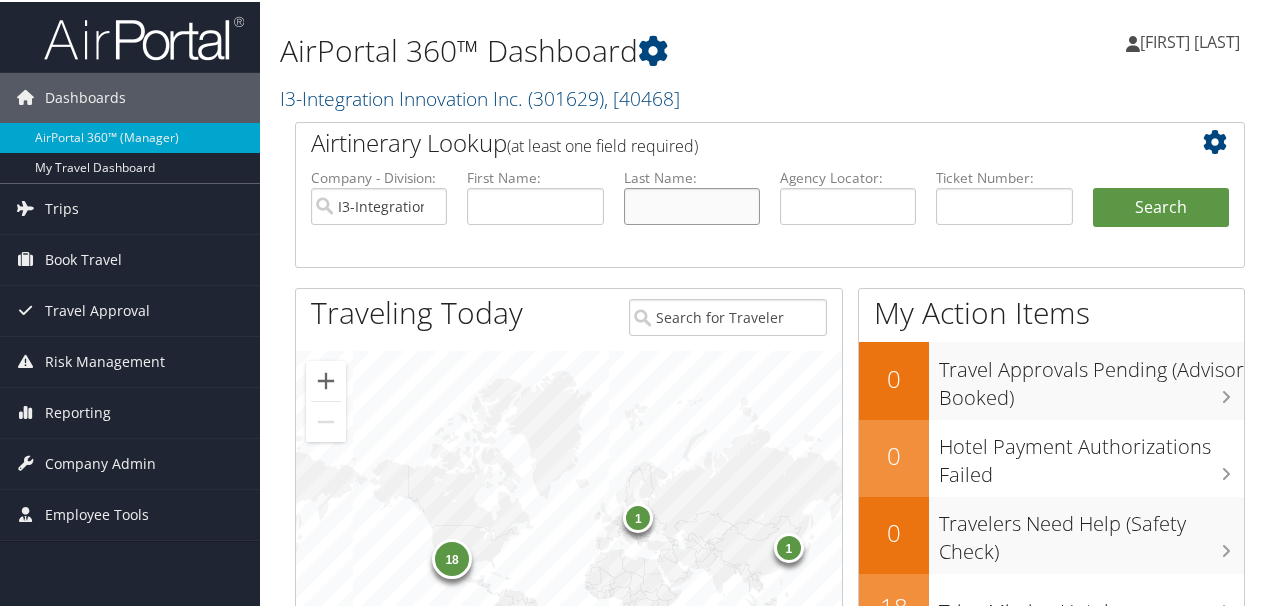 click at bounding box center [692, 204] 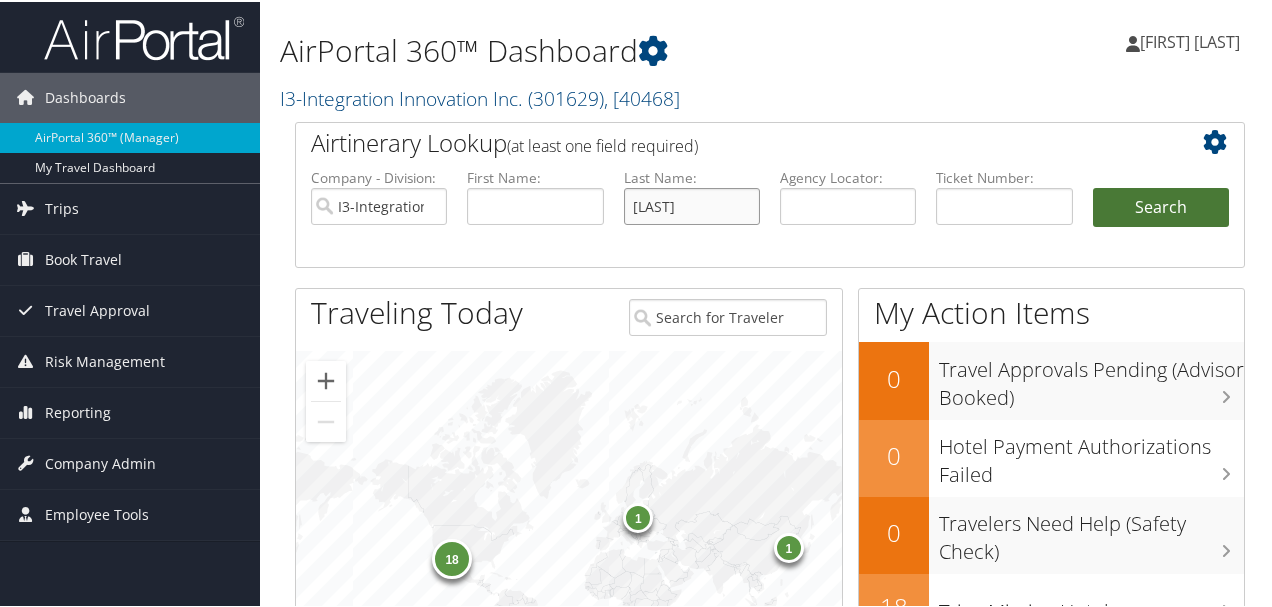 type on "[CITY]" 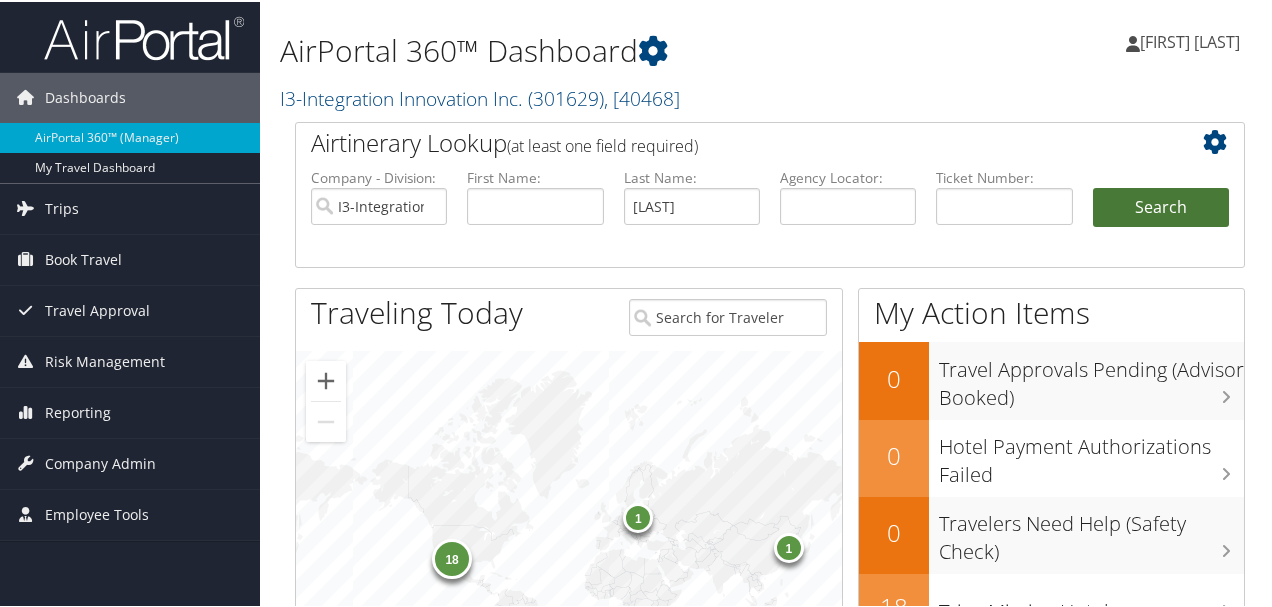 click on "Search" at bounding box center (1161, 206) 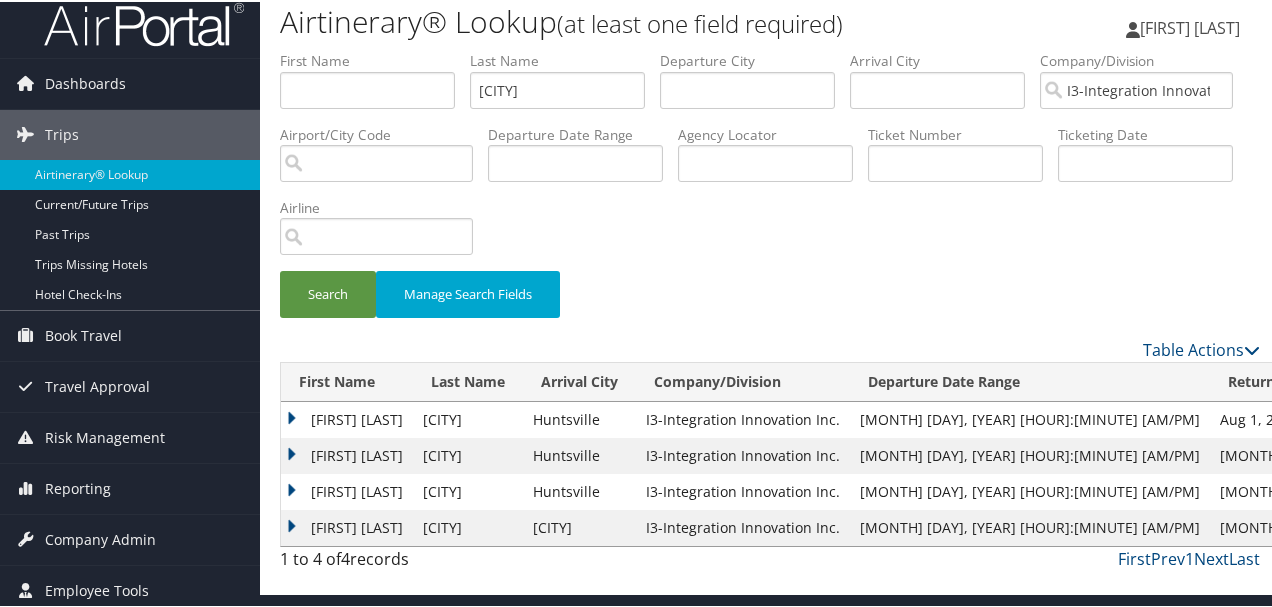 scroll, scrollTop: 18, scrollLeft: 0, axis: vertical 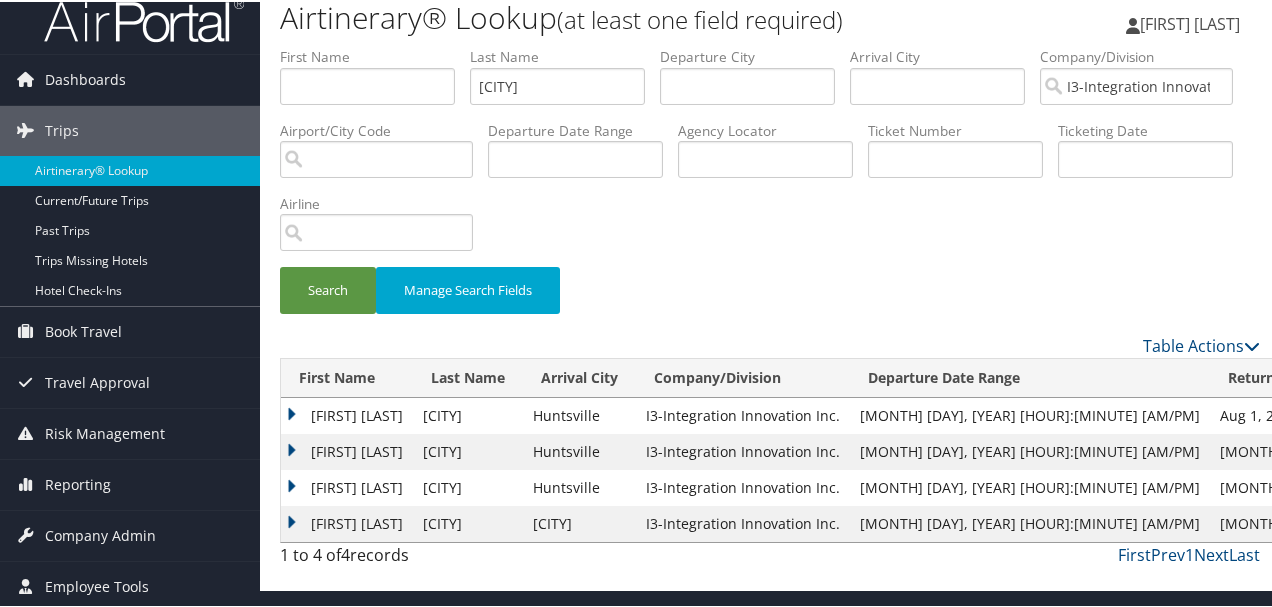 click on "JOSHUA DEAN" at bounding box center (347, 414) 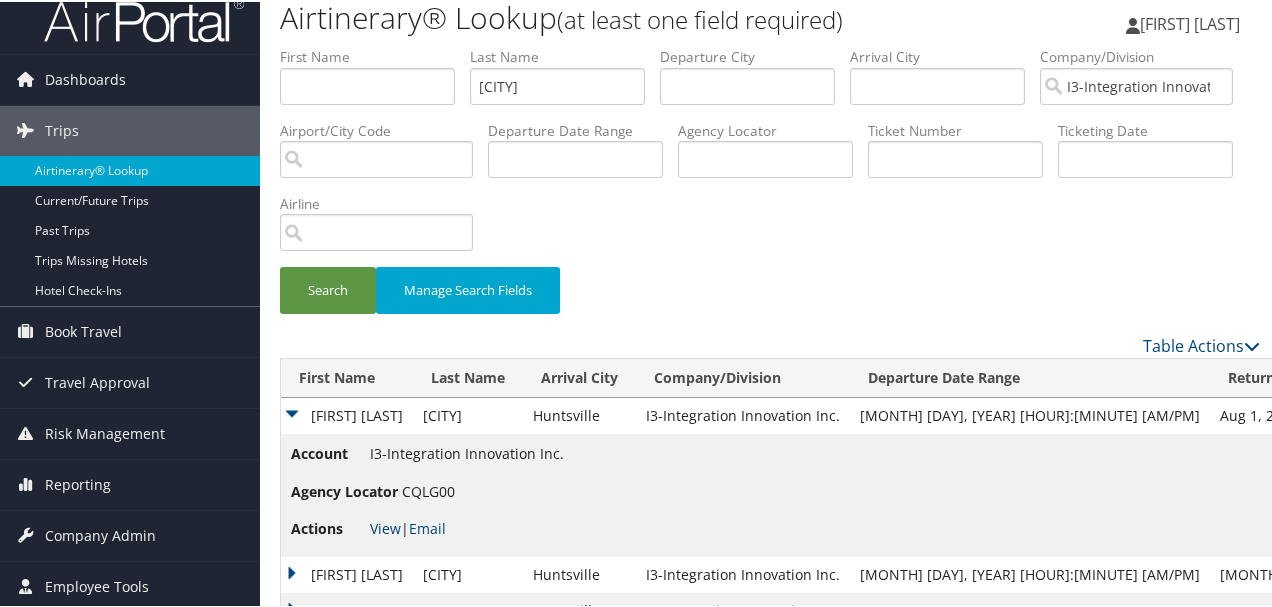 click on "View" at bounding box center [385, 526] 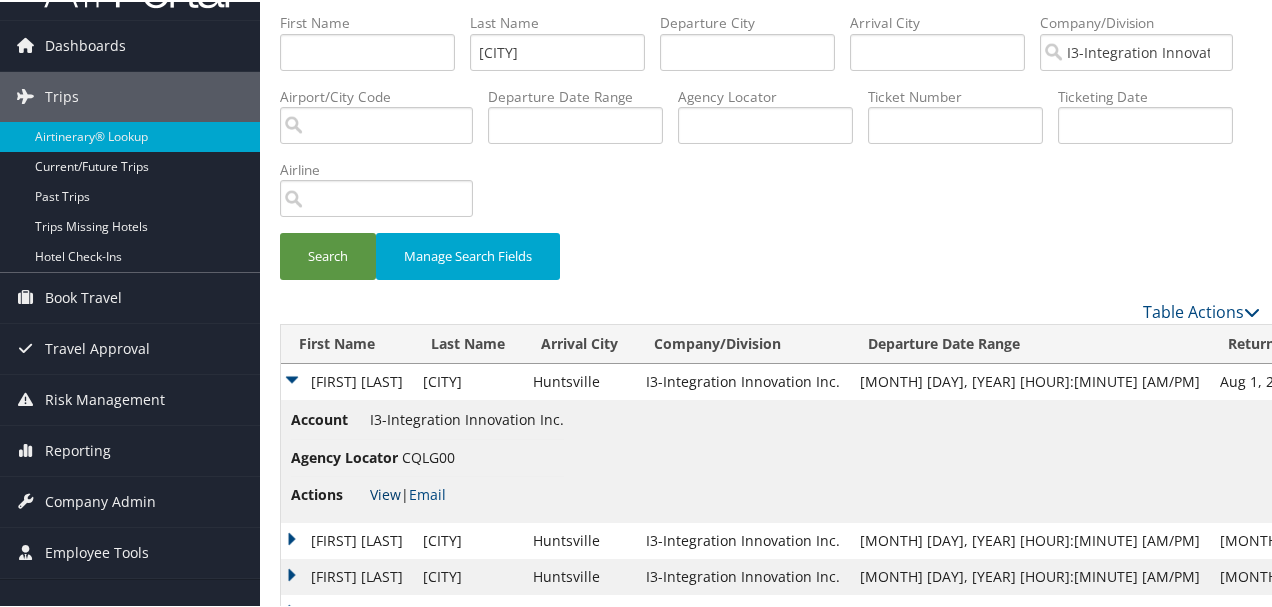 scroll, scrollTop: 0, scrollLeft: 0, axis: both 